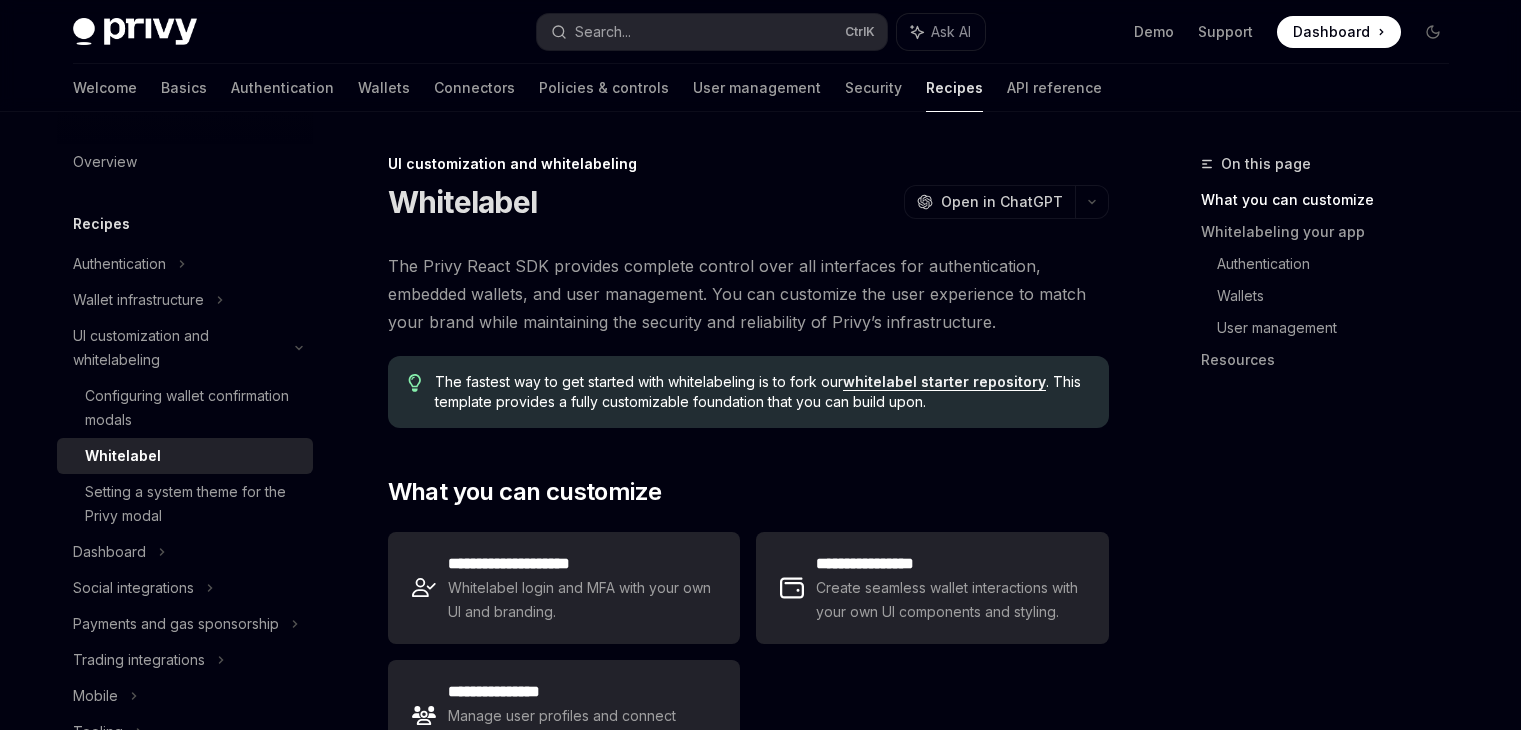 scroll, scrollTop: 194, scrollLeft: 0, axis: vertical 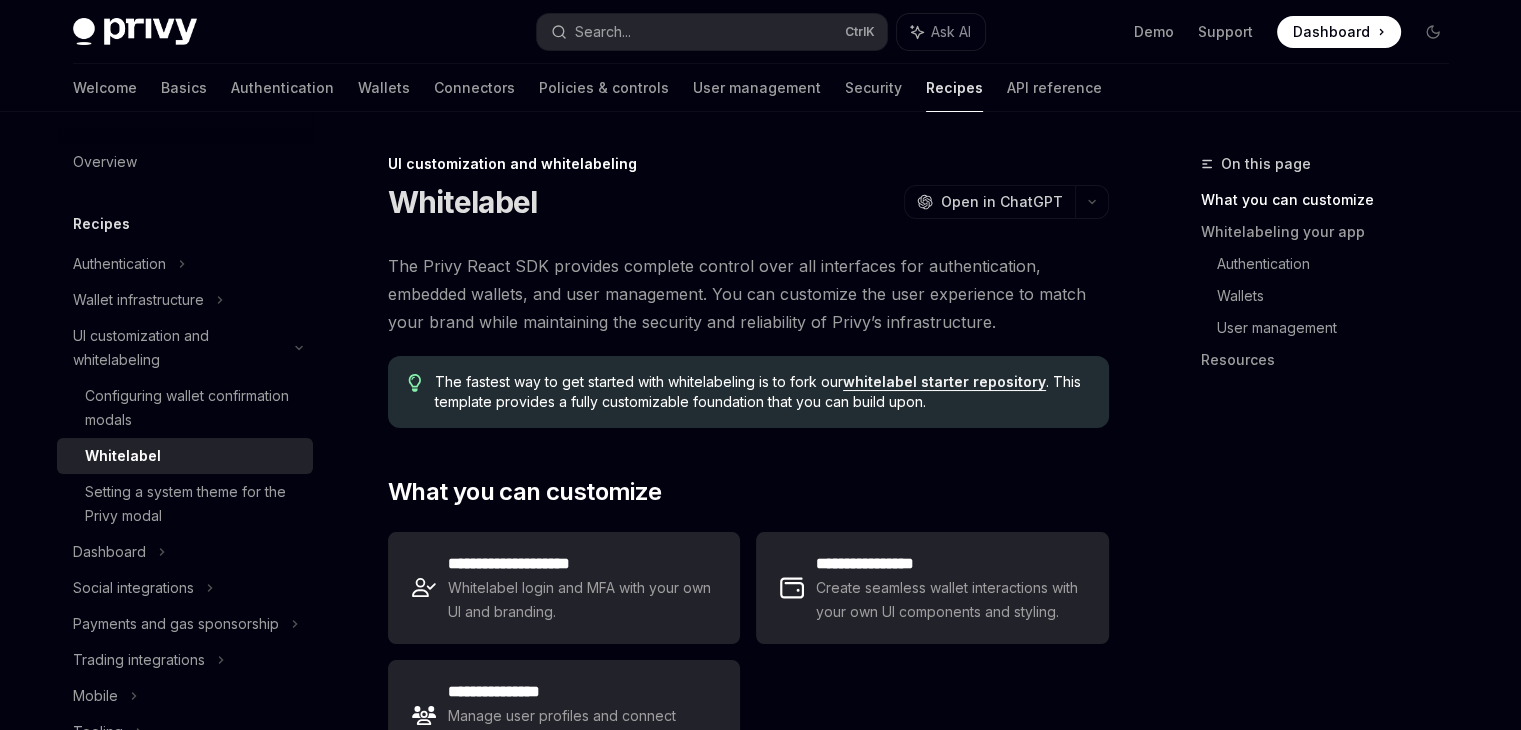 click on "whitelabel starter repository" at bounding box center (944, 382) 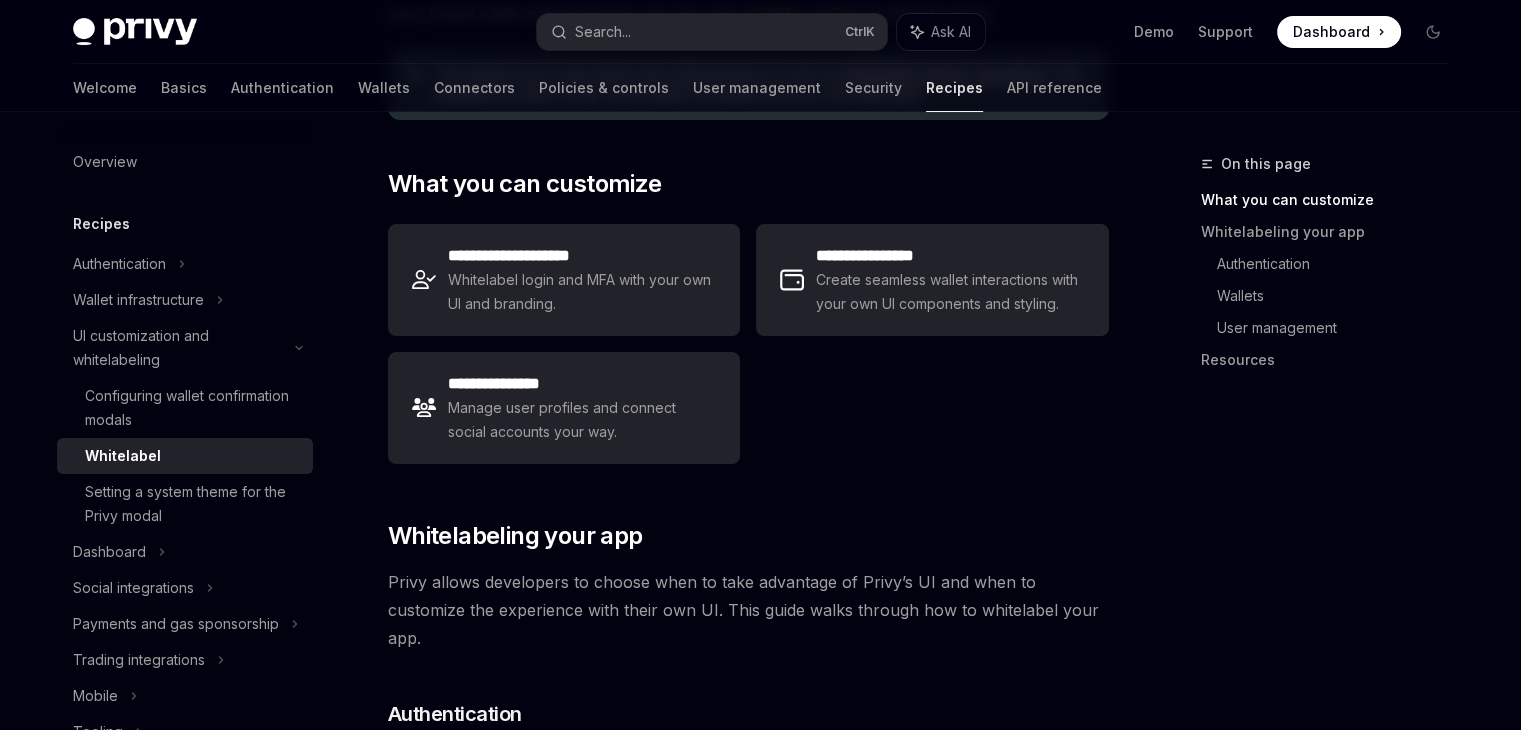 scroll, scrollTop: 304, scrollLeft: 0, axis: vertical 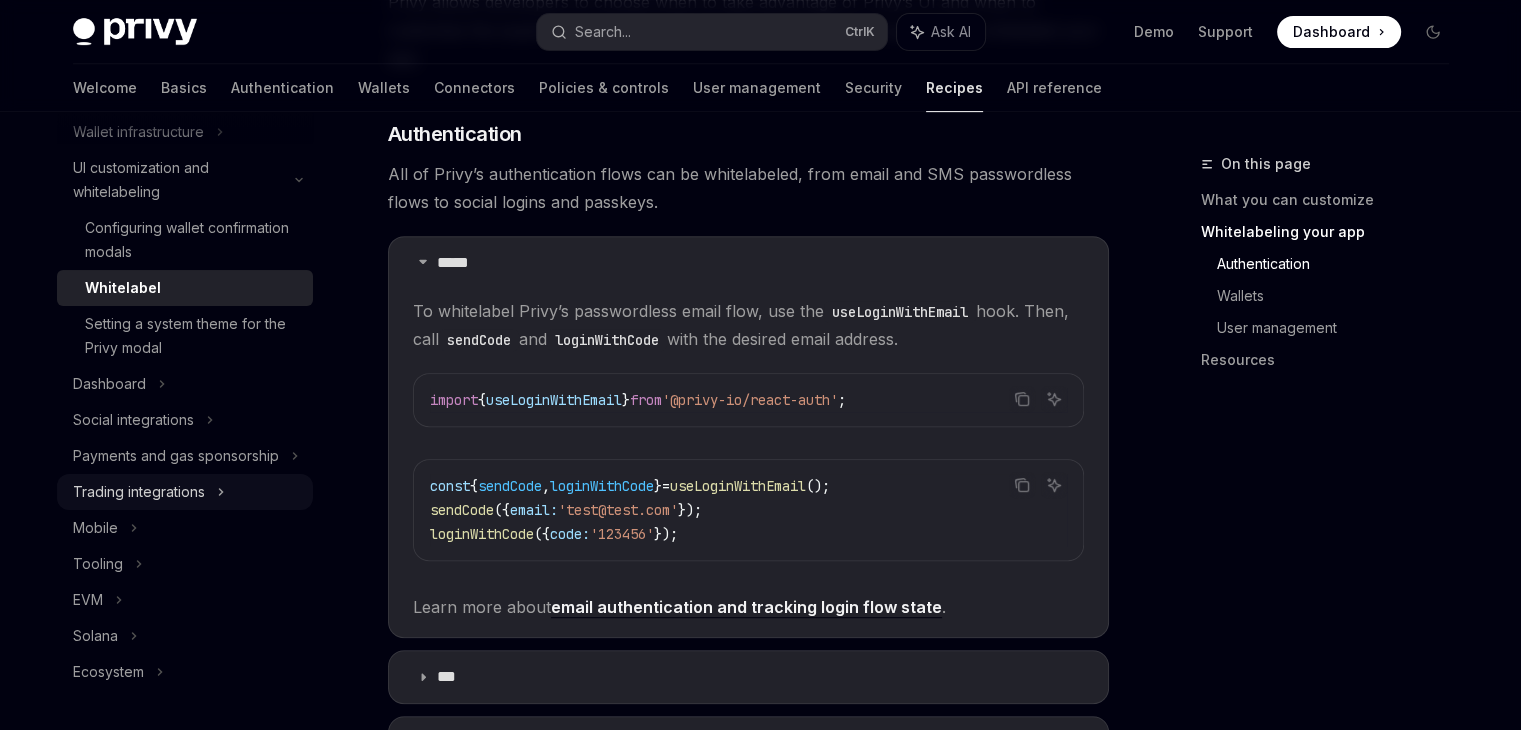 click on "Trading integrations" at bounding box center [139, 492] 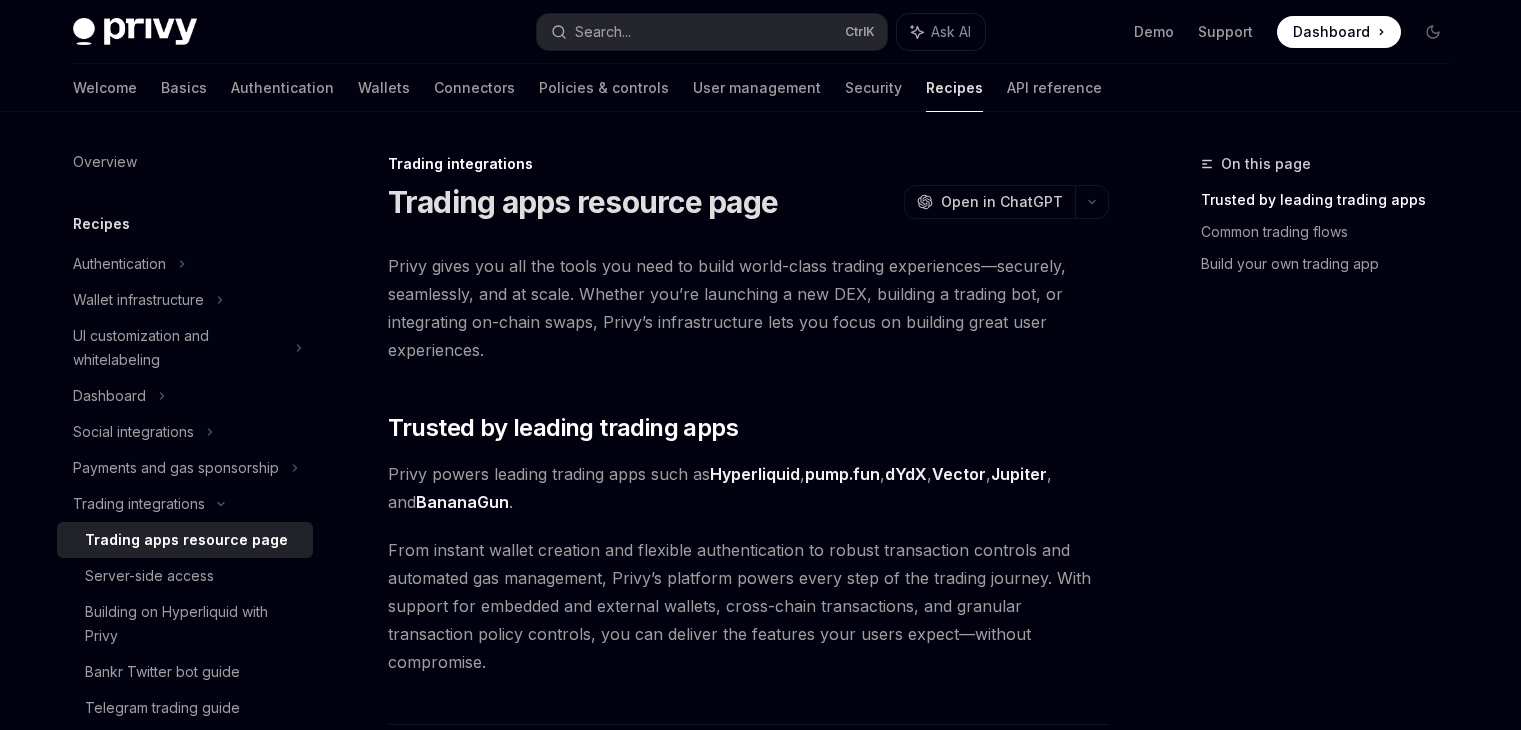 scroll, scrollTop: 0, scrollLeft: 0, axis: both 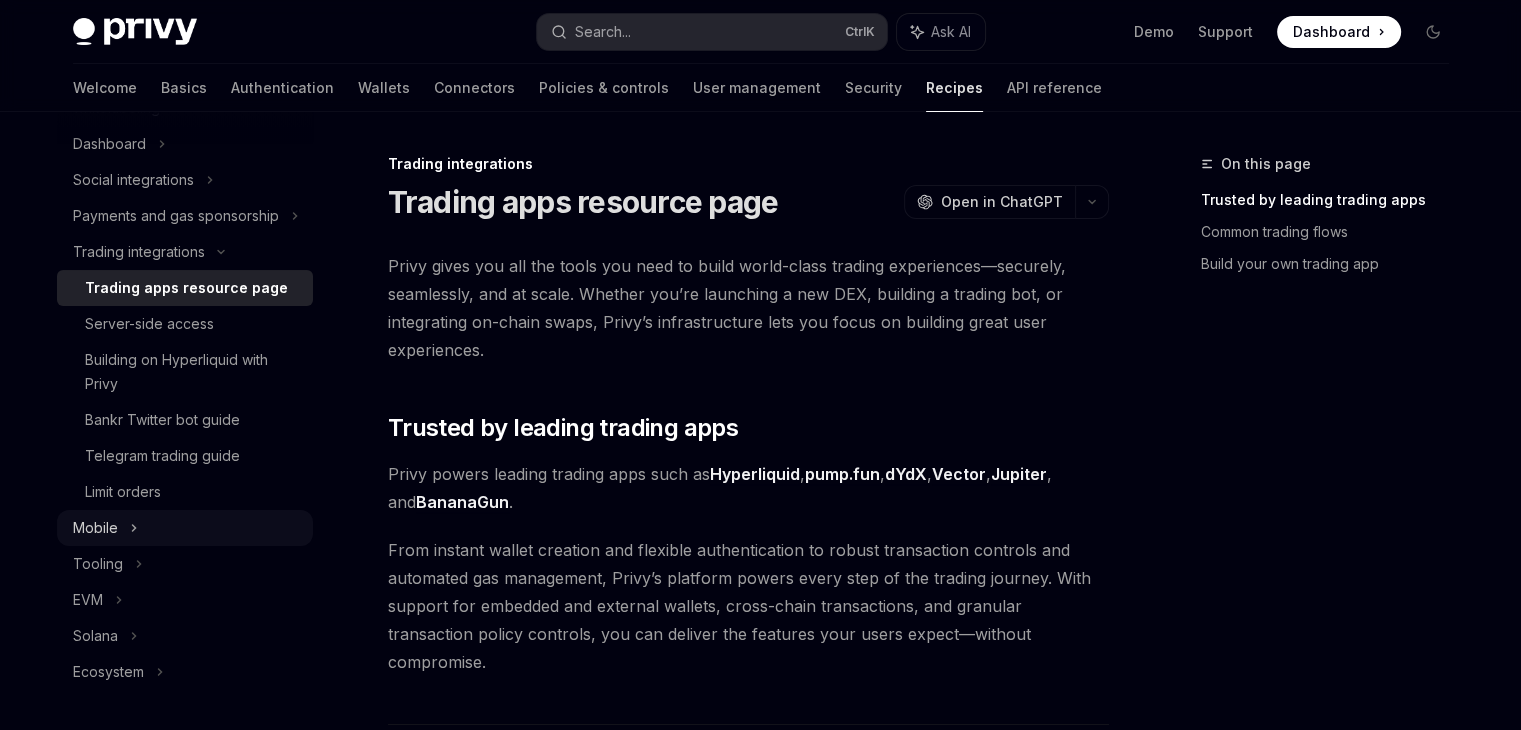click on "Mobile" at bounding box center (185, 528) 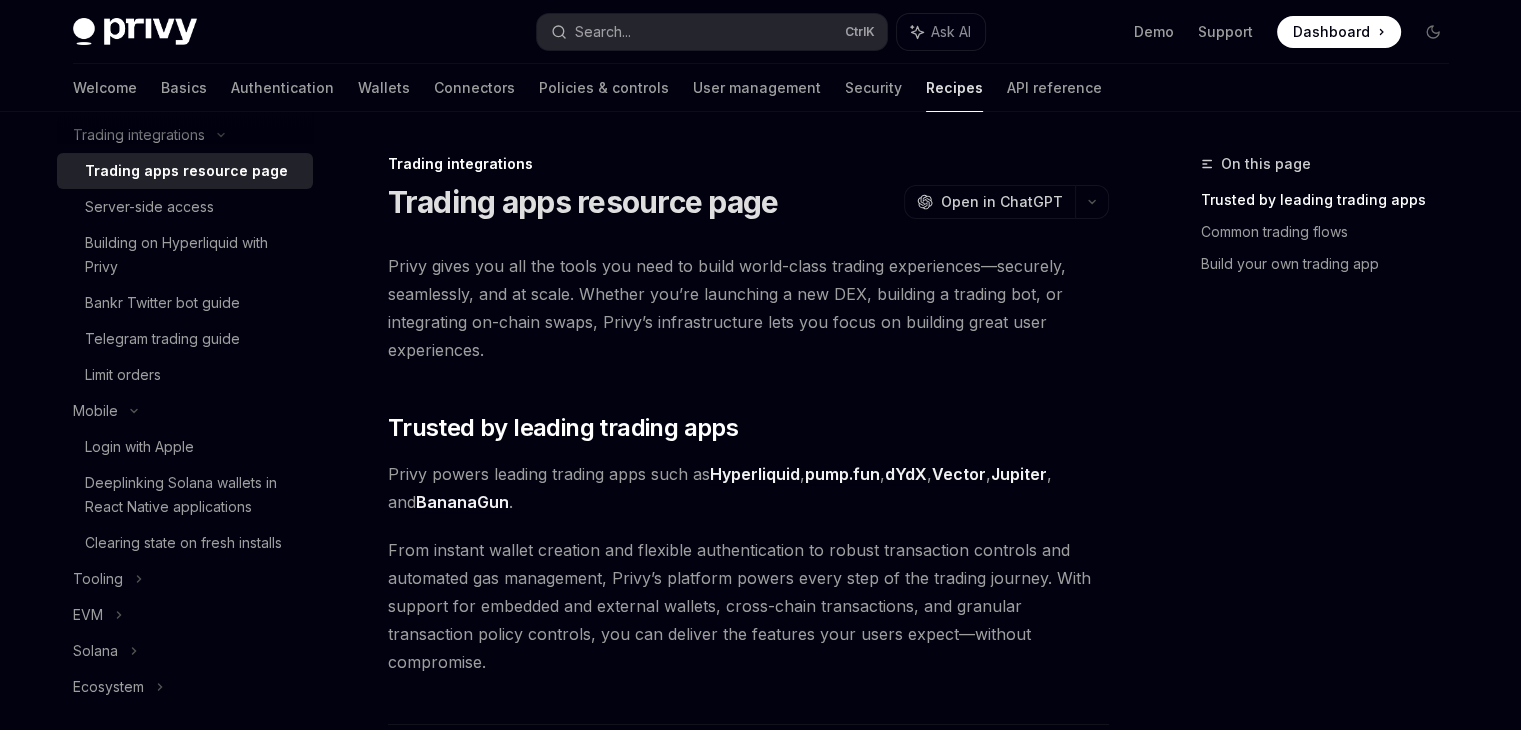 scroll, scrollTop: 408, scrollLeft: 0, axis: vertical 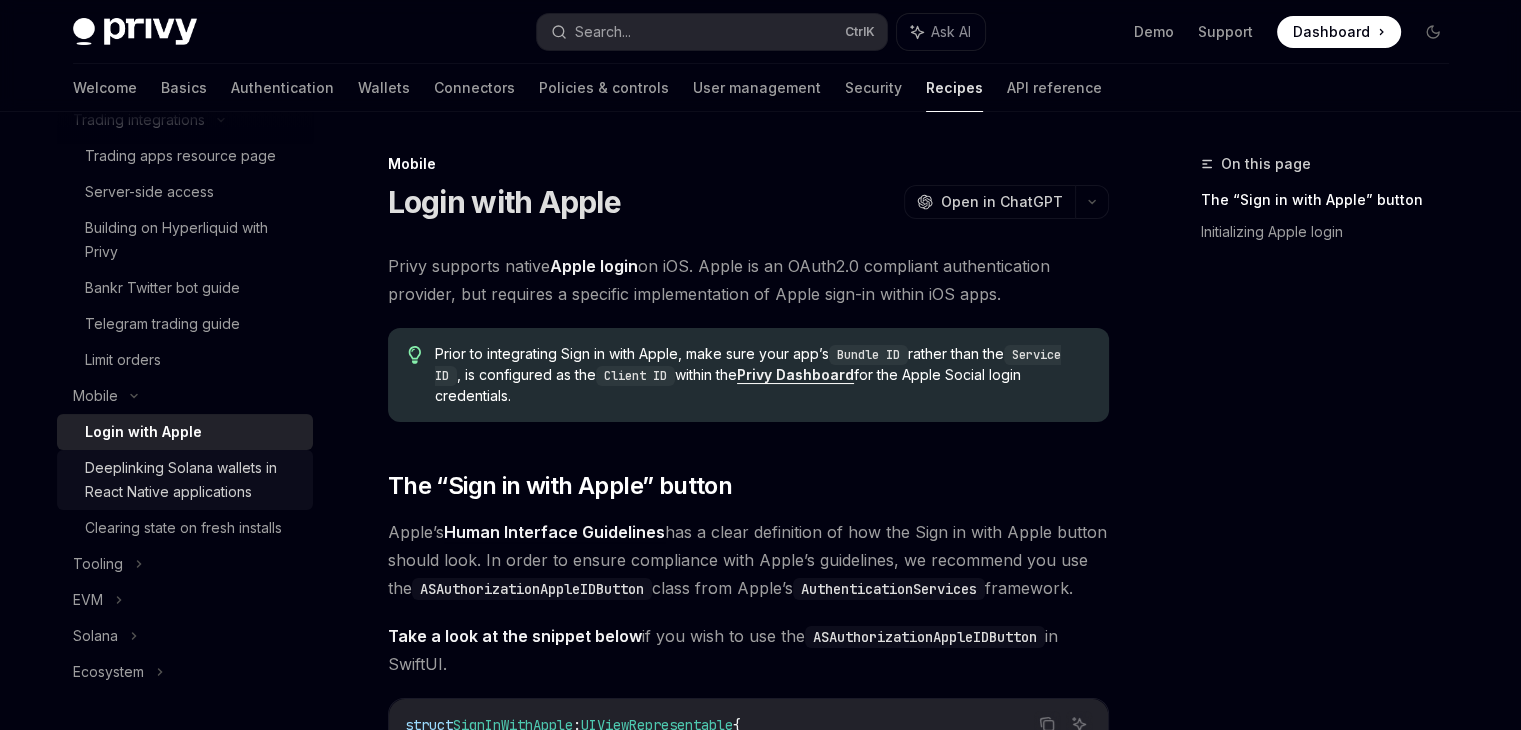 click on "Deeplinking Solana wallets in React Native applications" at bounding box center (193, 480) 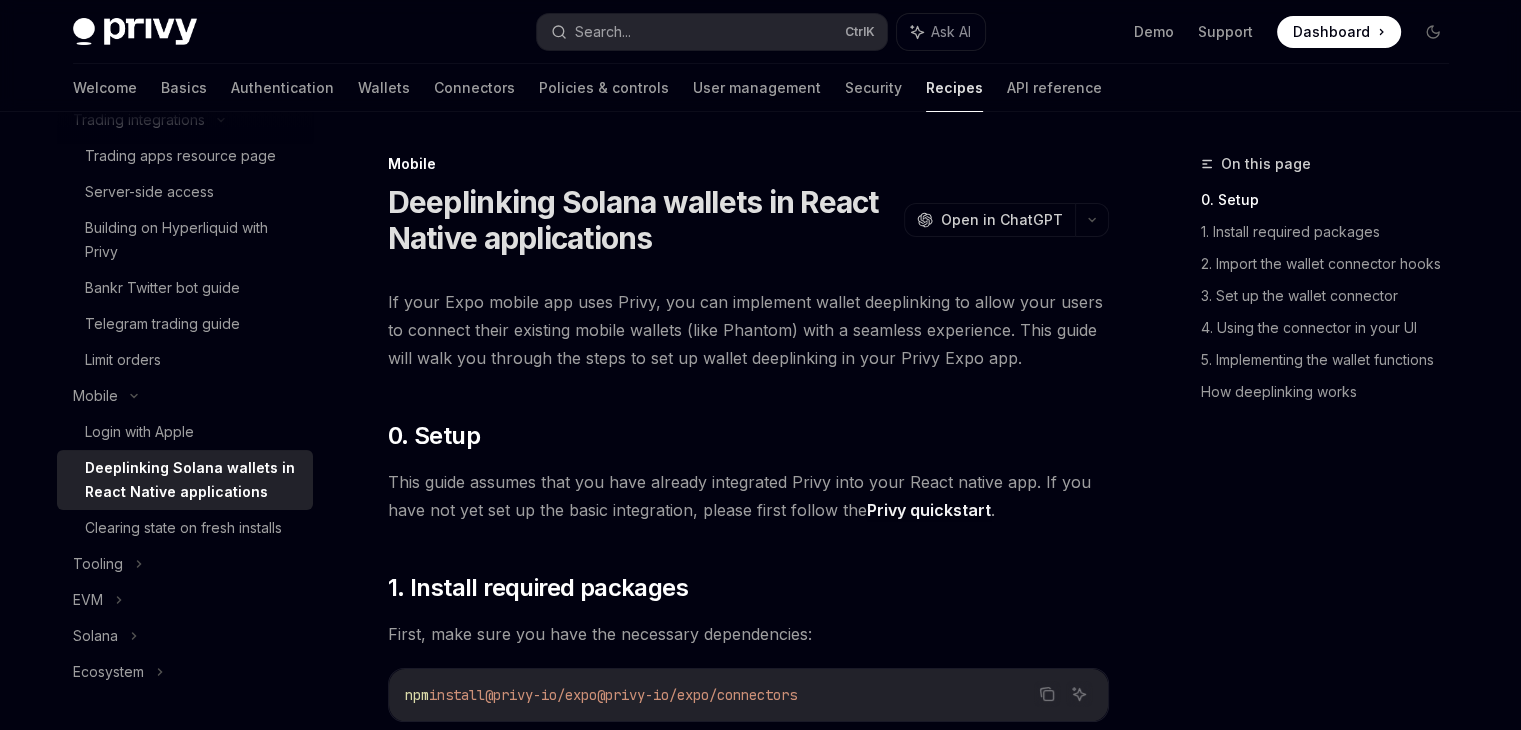 scroll, scrollTop: 104, scrollLeft: 0, axis: vertical 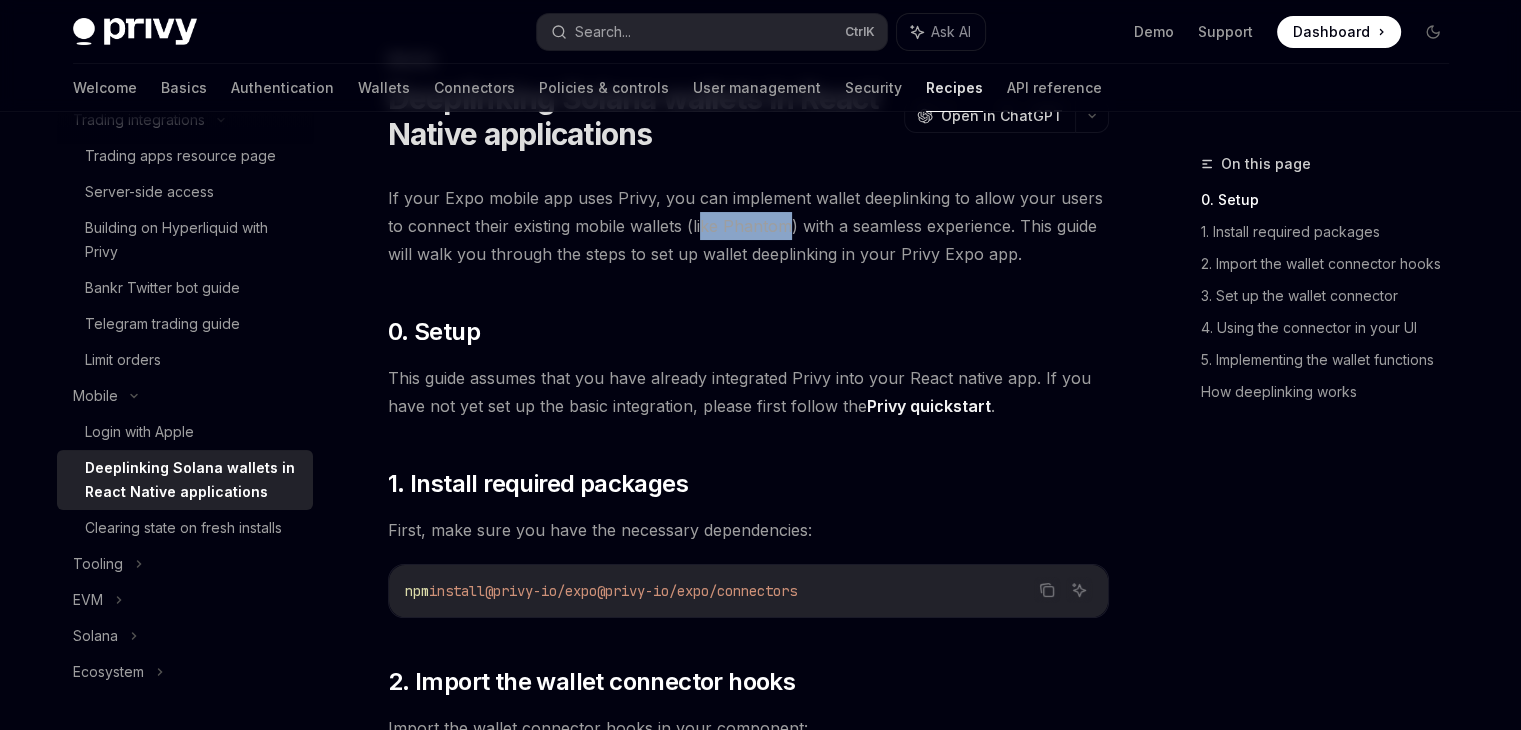drag, startPoint x: 770, startPoint y: 228, endPoint x: 679, endPoint y: 237, distance: 91.44397 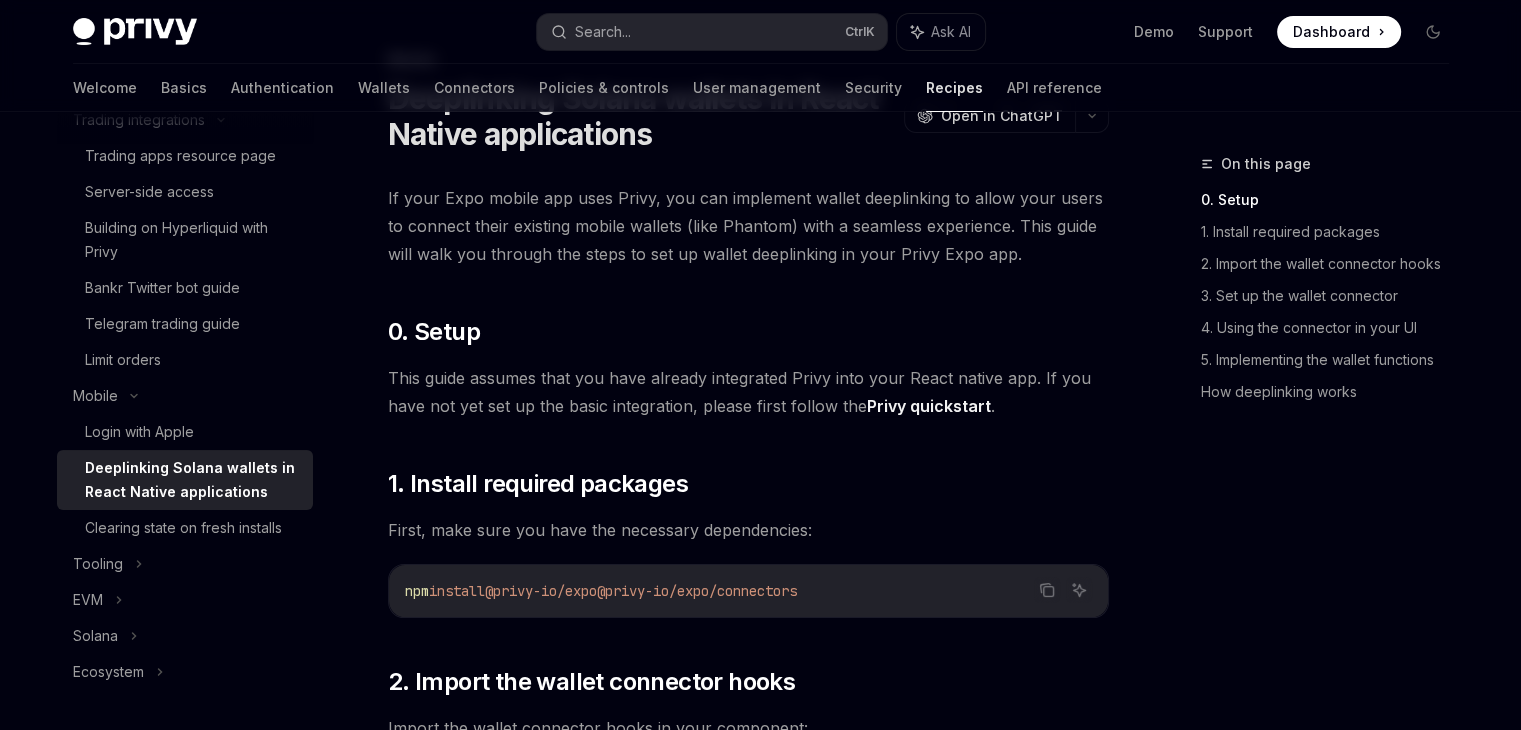 click on "If your Expo mobile app uses Privy, you can implement wallet deeplinking to allow your users to connect their existing mobile wallets (like Phantom) with a seamless experience. This guide will walk you through the steps to set up wallet deeplinking in your Privy Expo app.
​ 0. Setup
This guide assumes that you have already integrated Privy into your React native app. If you have not yet set up the basic integration, please first follow the  Privy quickstart .
​ 1. Install required packages
First, make sure you have the necessary dependencies:
Copy Ask AI npm  install  @privy-io/expo  @privy-io/expo/connectors
​ 2. Import the wallet connector hooks
Import the wallet connector hooks in your component:
Copy Ask AI import  {
useDeeplinkWalletConnector ,
usePhantomDeeplinkWalletConnector ,
useBackpackDeeplinkWalletConnector
}  from  '@privy-io/expo/connectors' ;
Privy Expo provides several hooks for wallet deeplinking:
Hook Description useDeeplinkWalletConnector
​" at bounding box center [748, 2780] 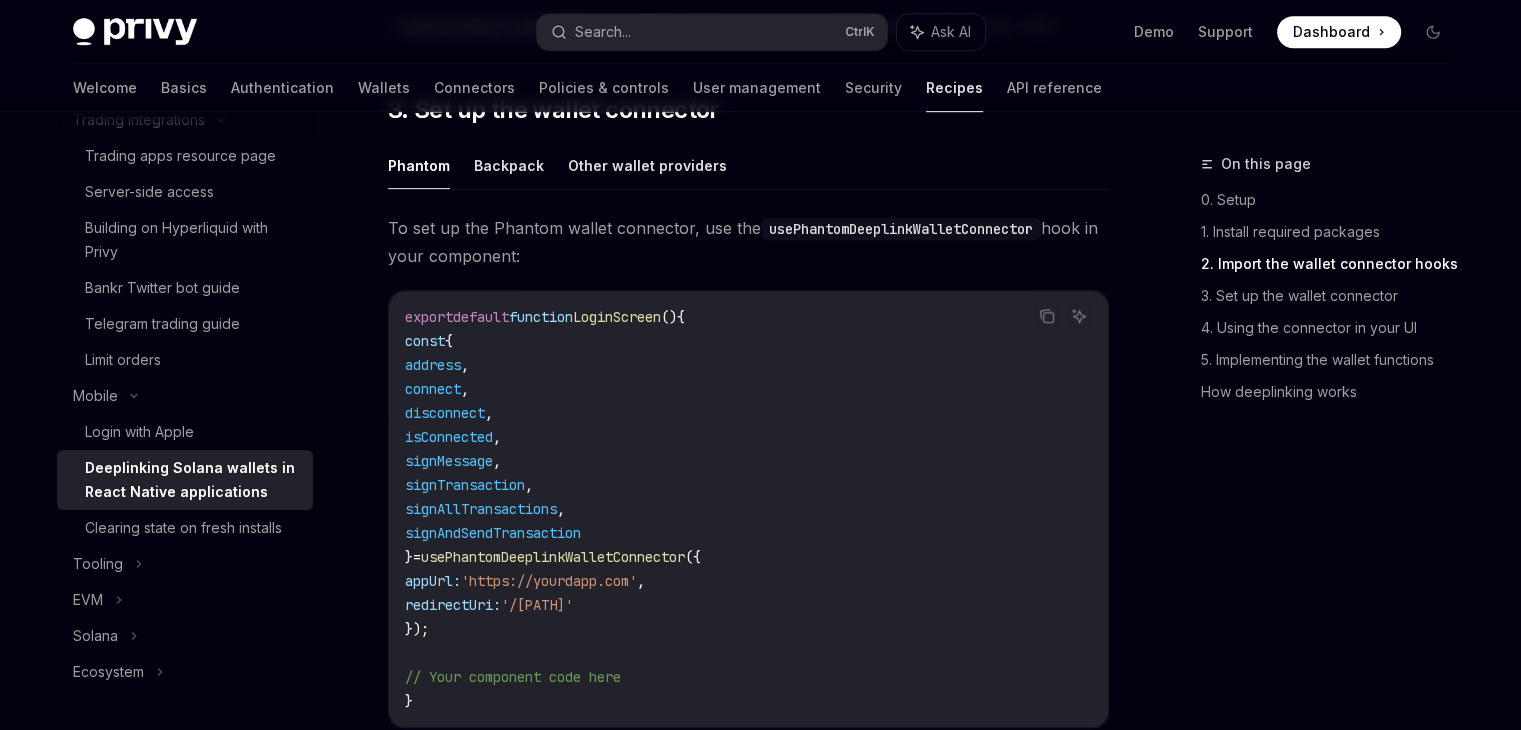 scroll, scrollTop: 0, scrollLeft: 0, axis: both 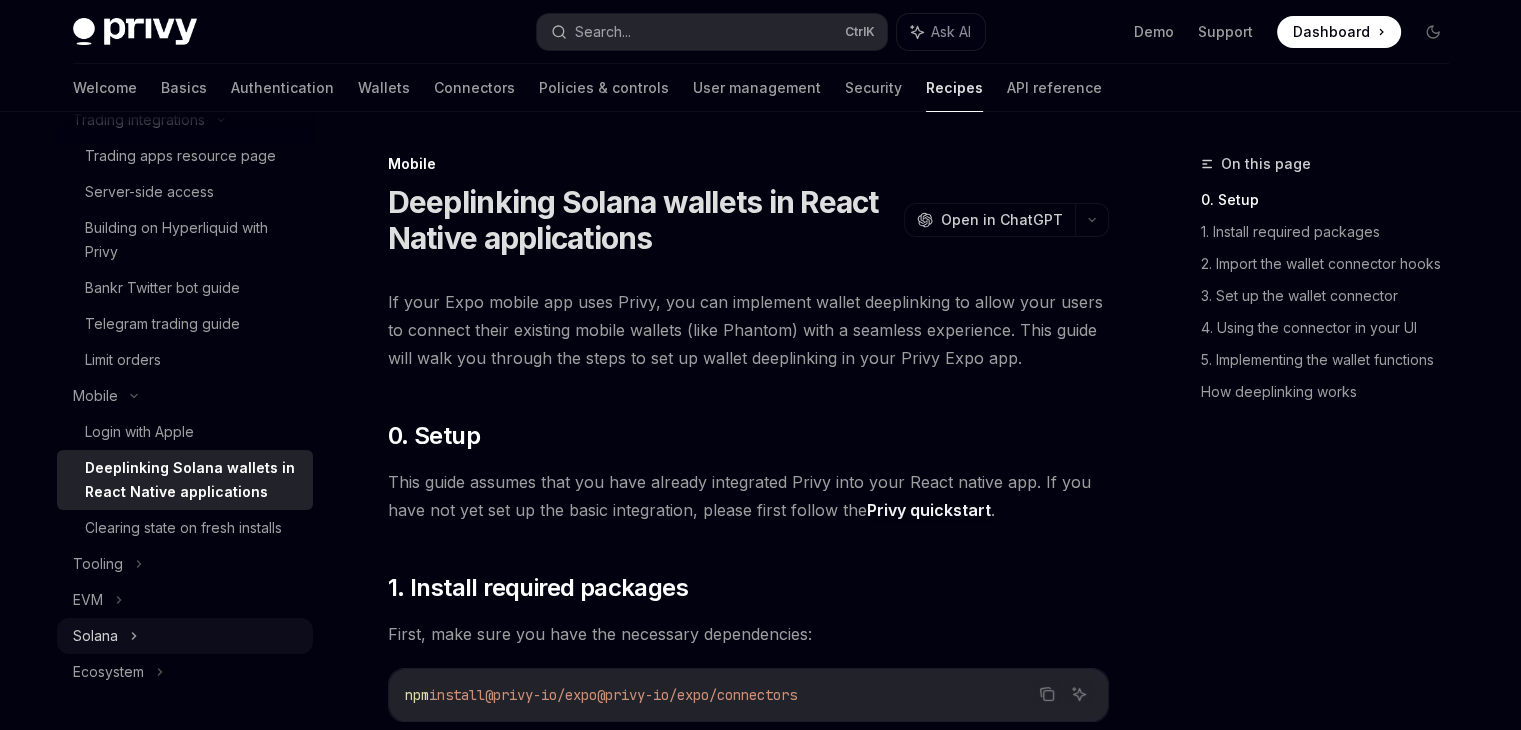 click on "Solana" at bounding box center [95, 636] 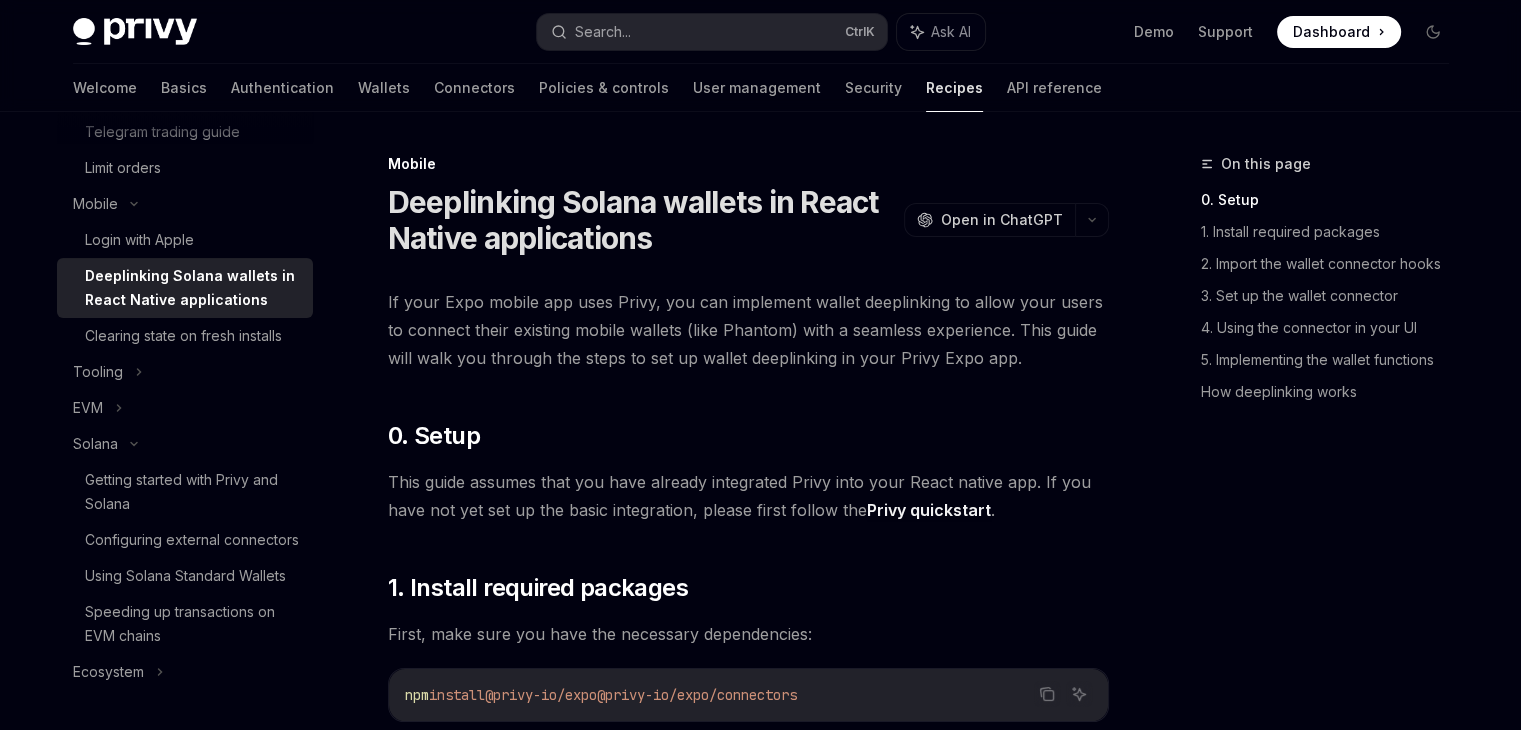 scroll, scrollTop: 648, scrollLeft: 0, axis: vertical 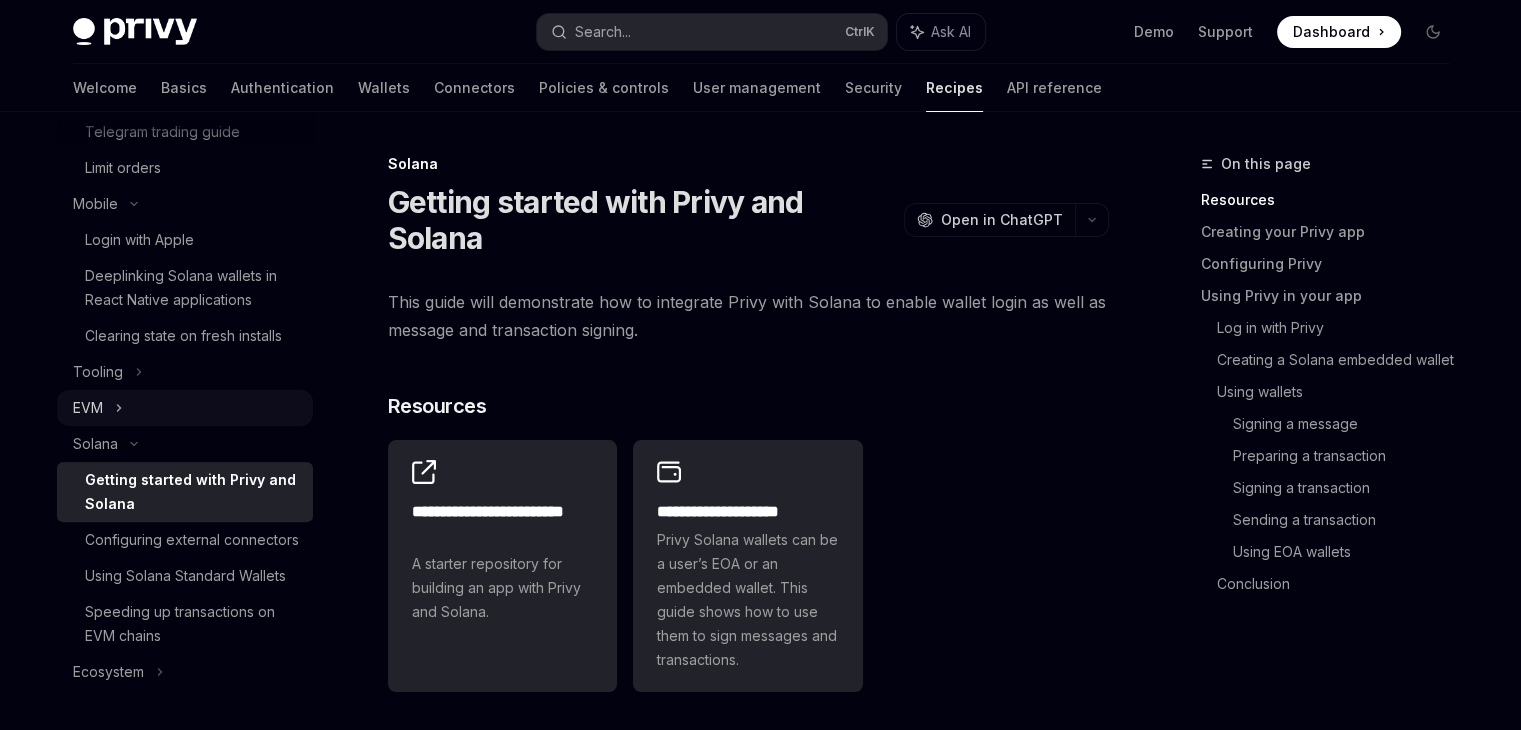 click 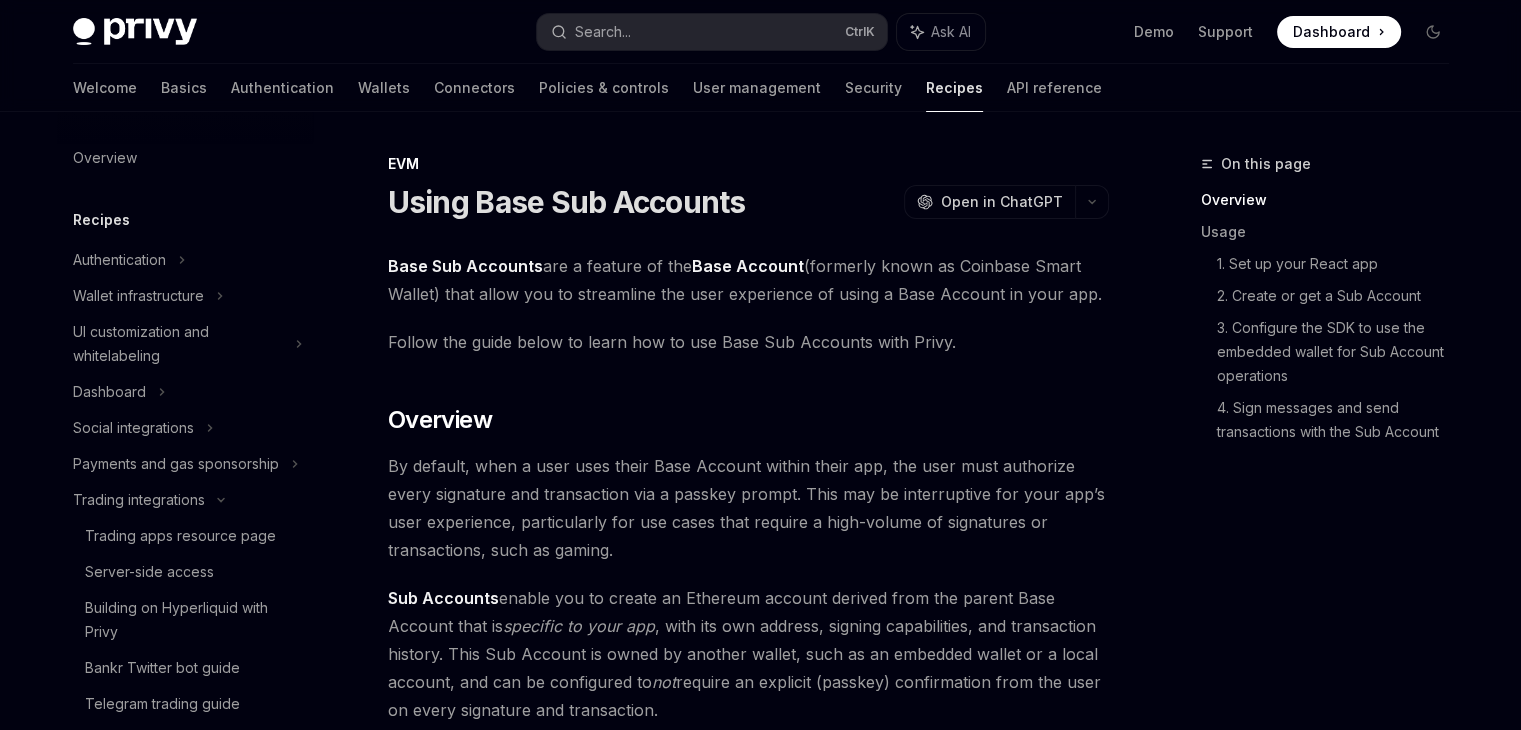 scroll, scrollTop: 0, scrollLeft: 0, axis: both 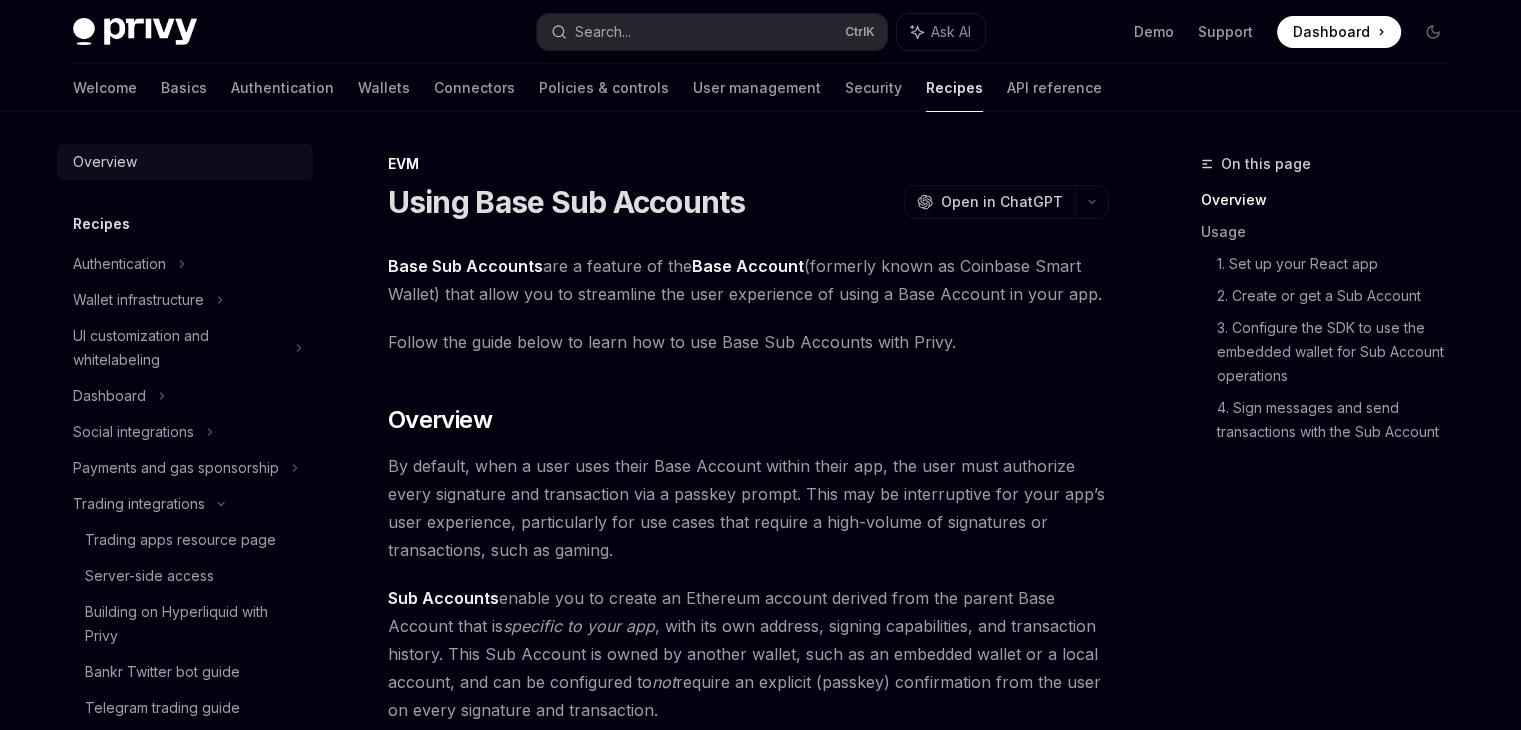 click on "Overview" at bounding box center [185, 162] 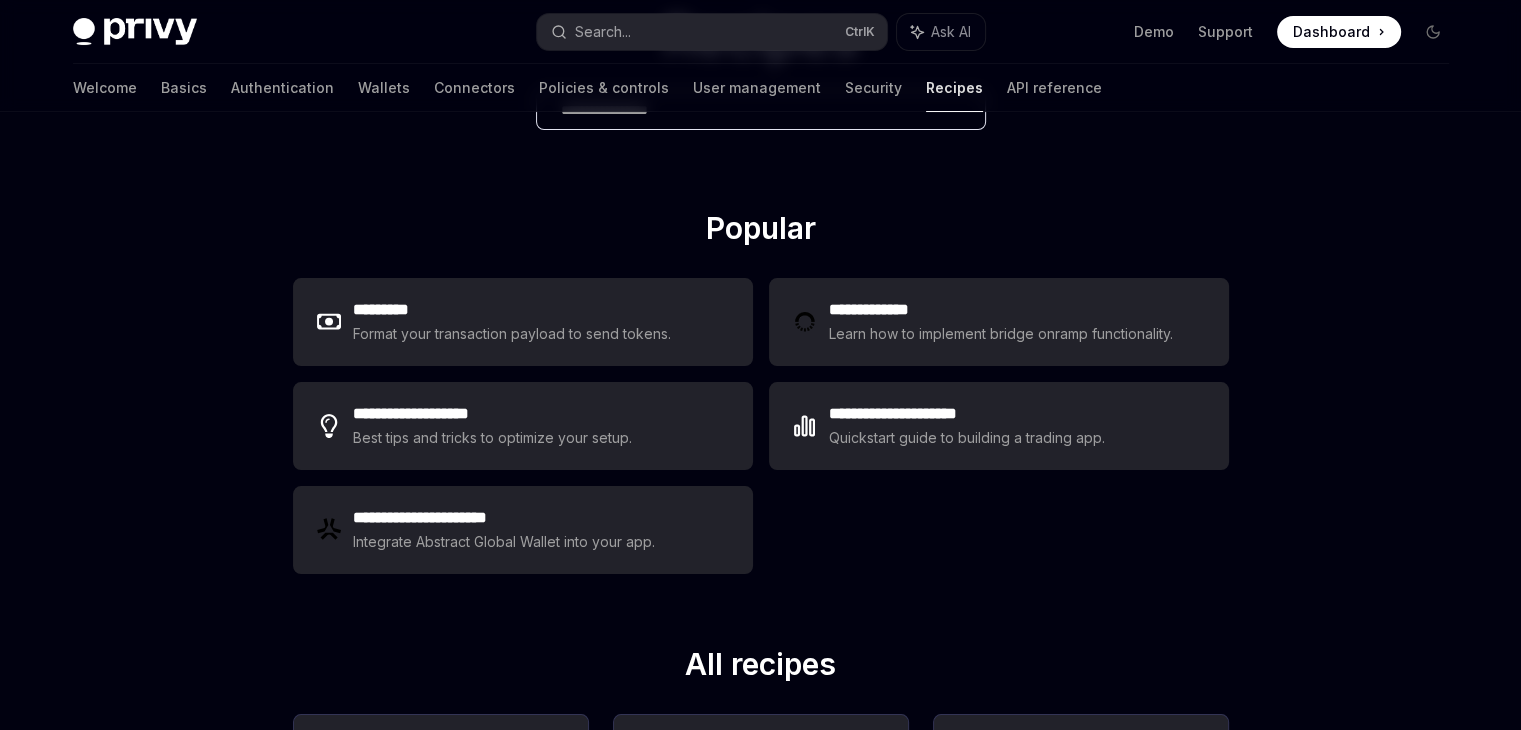 scroll, scrollTop: 379, scrollLeft: 0, axis: vertical 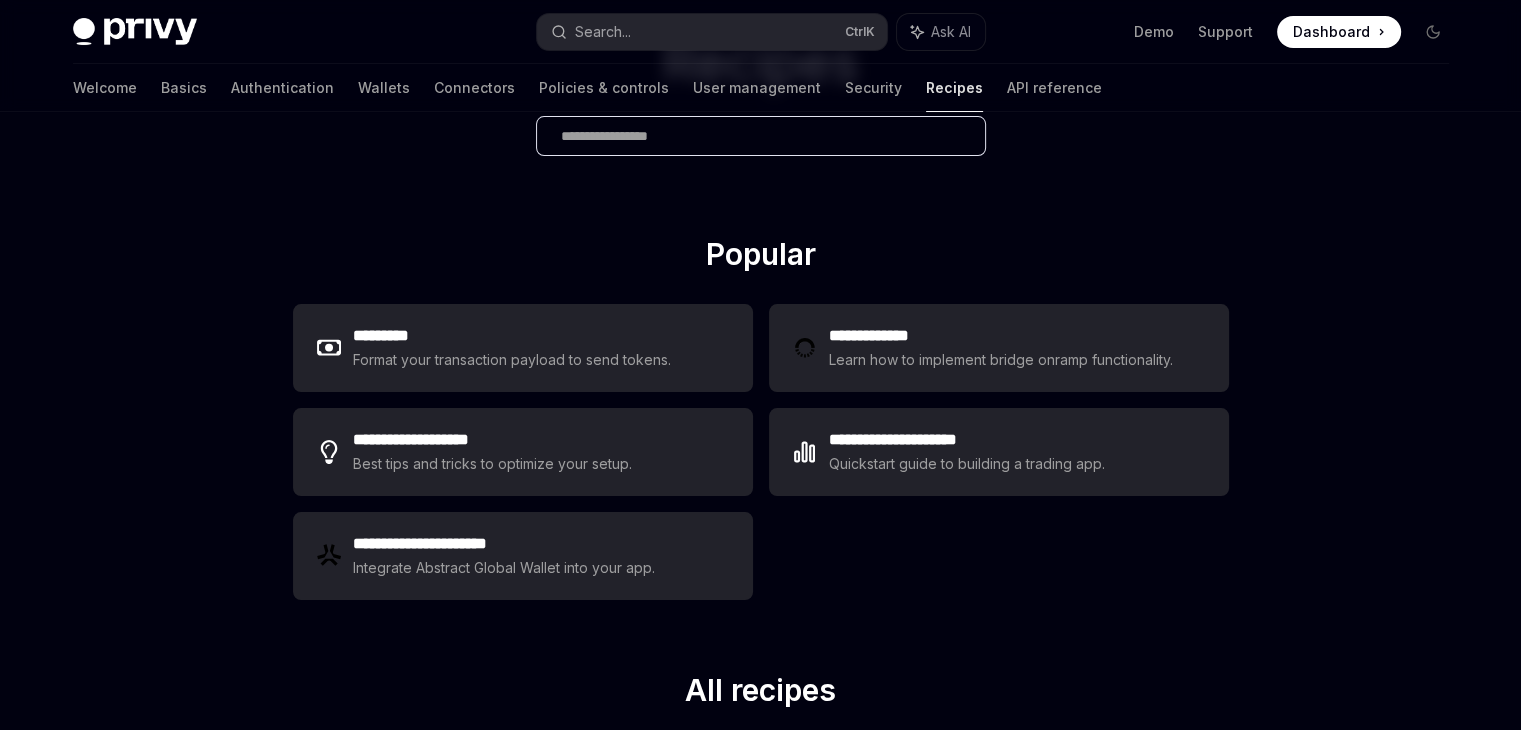 click on "**********" at bounding box center [761, 454] 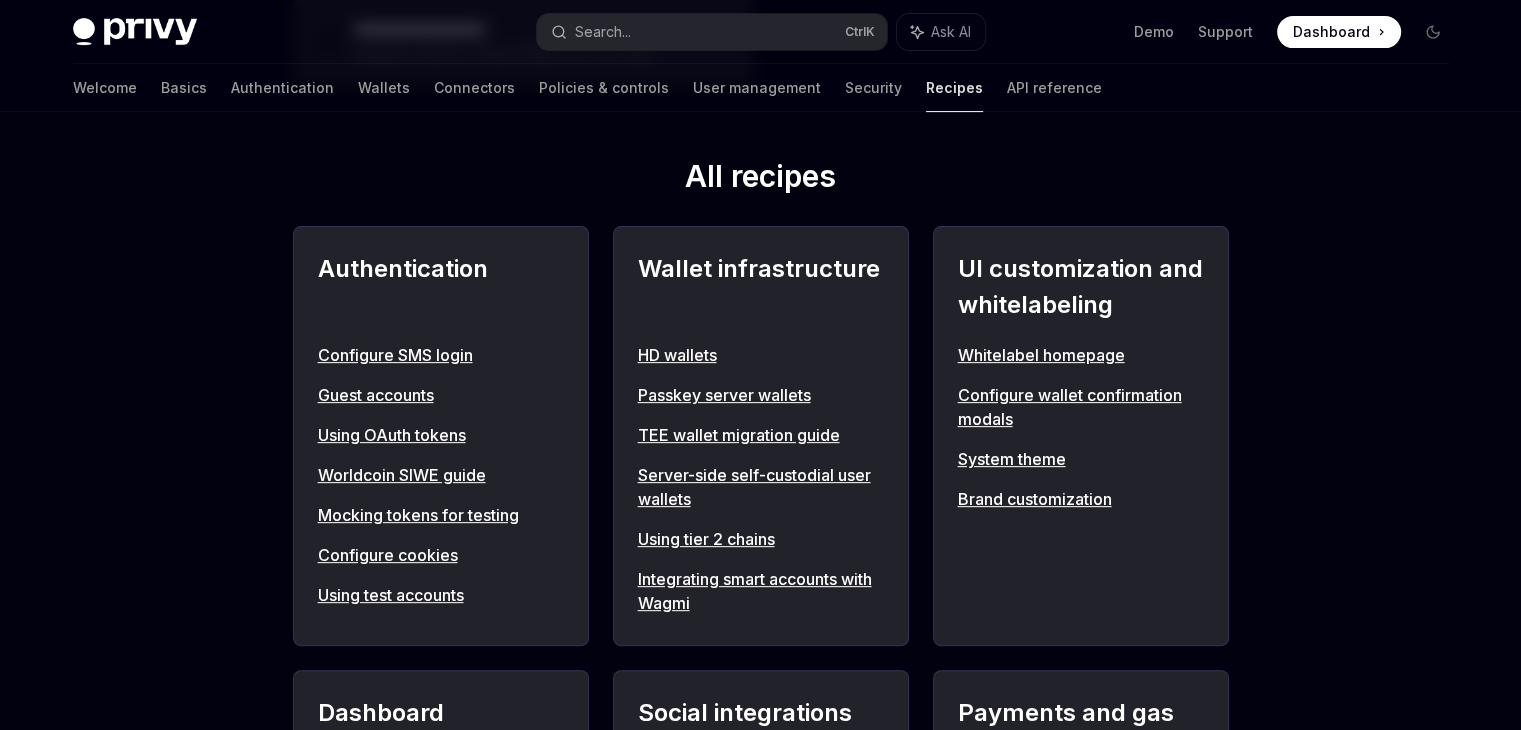 scroll, scrollTop: 702, scrollLeft: 0, axis: vertical 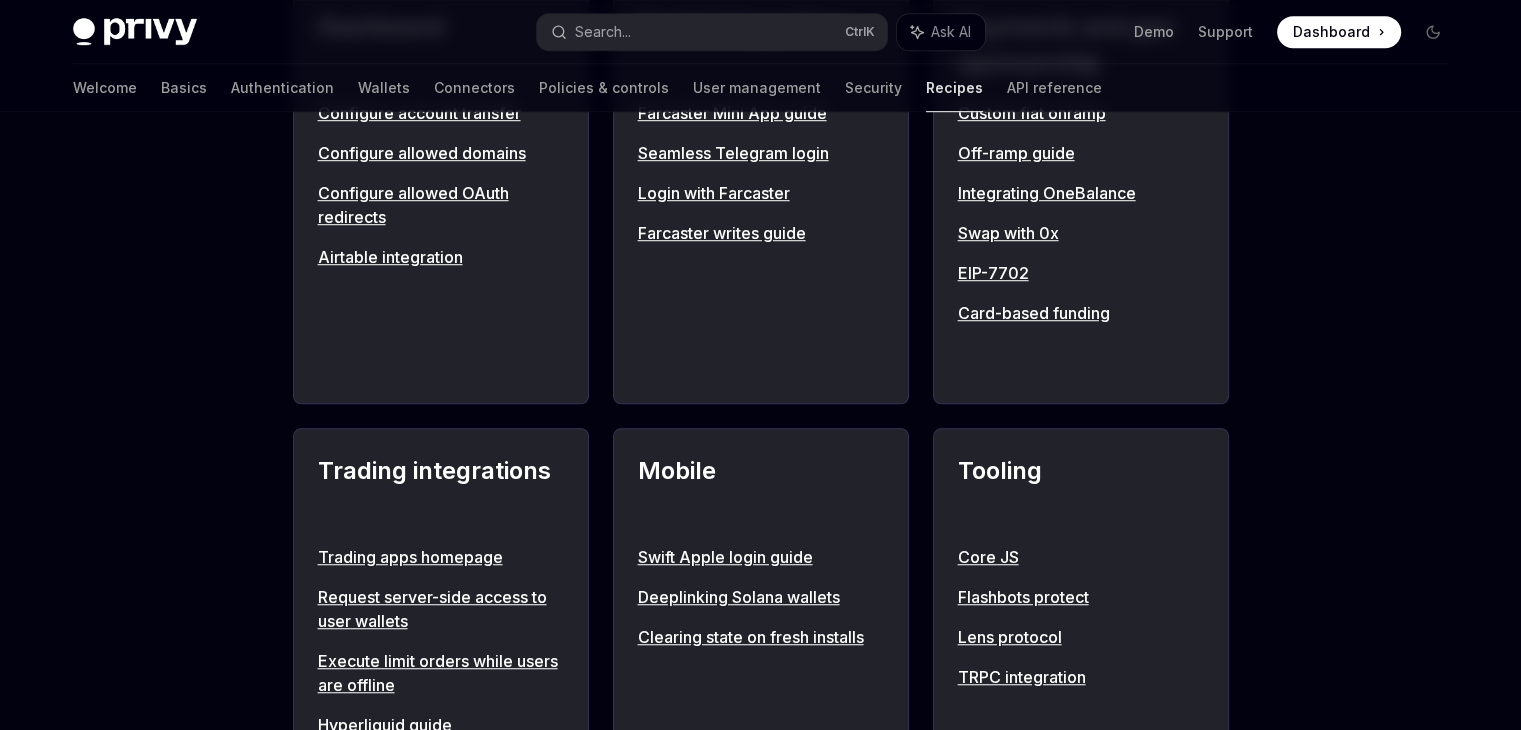 click on "Card-based funding" at bounding box center (1081, 313) 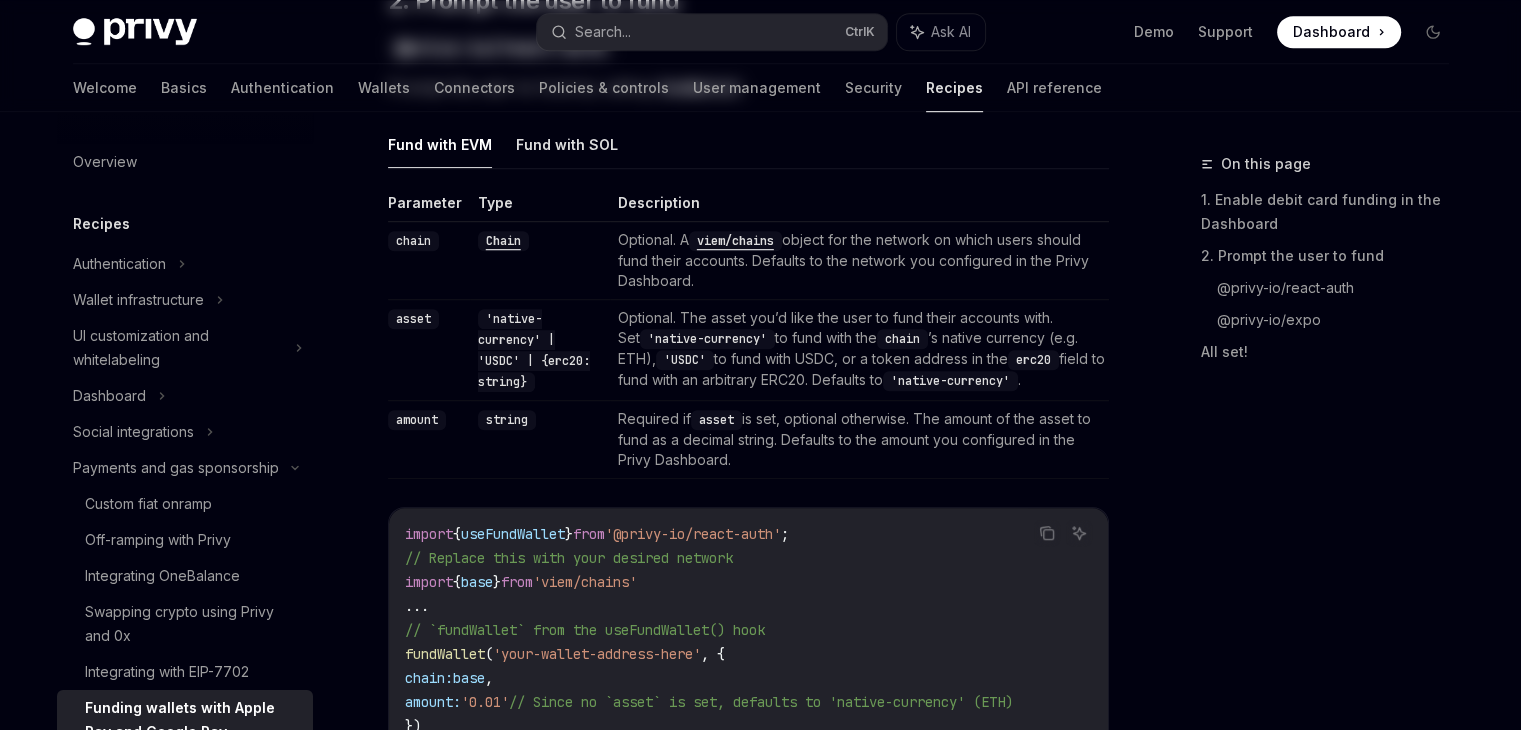 scroll, scrollTop: 0, scrollLeft: 0, axis: both 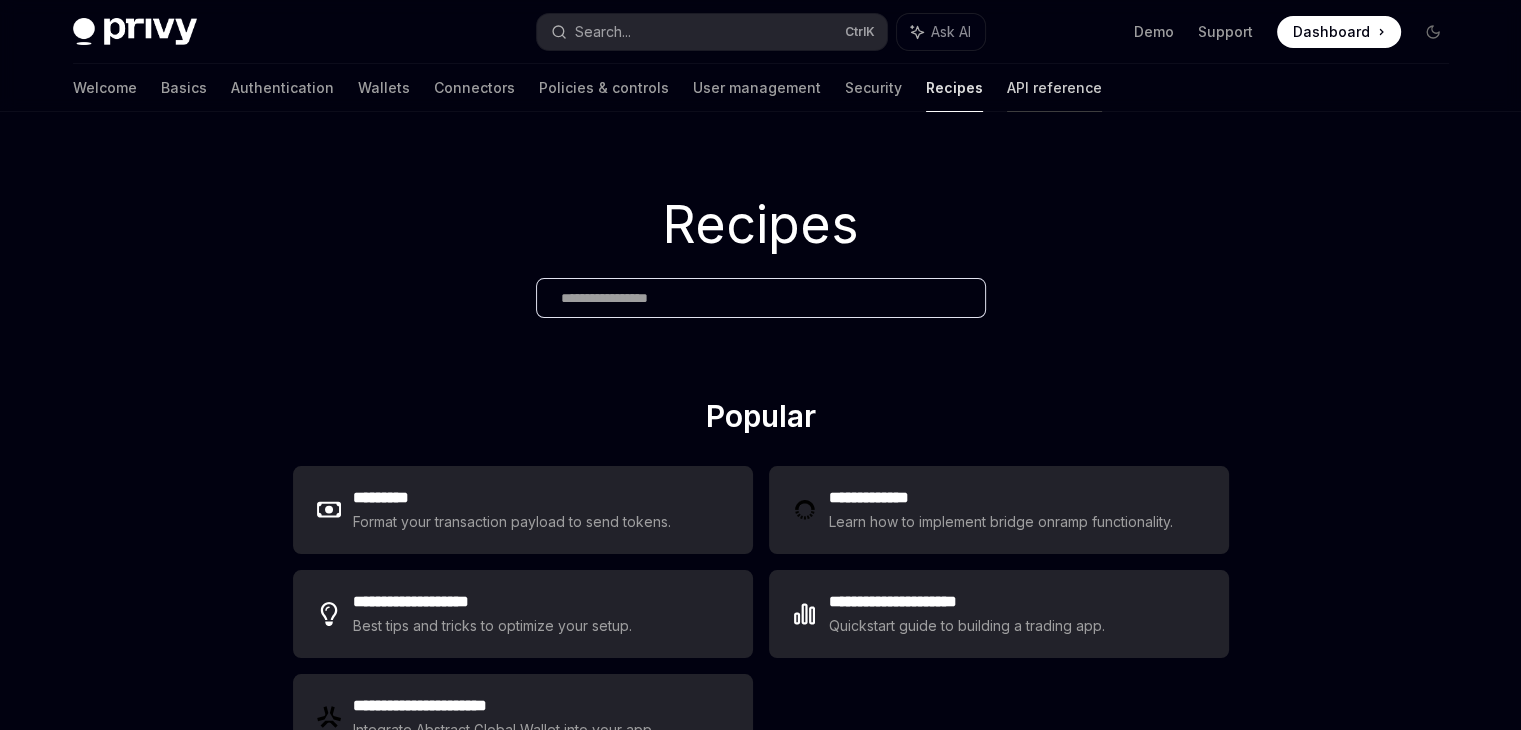 click on "API reference" at bounding box center [1054, 88] 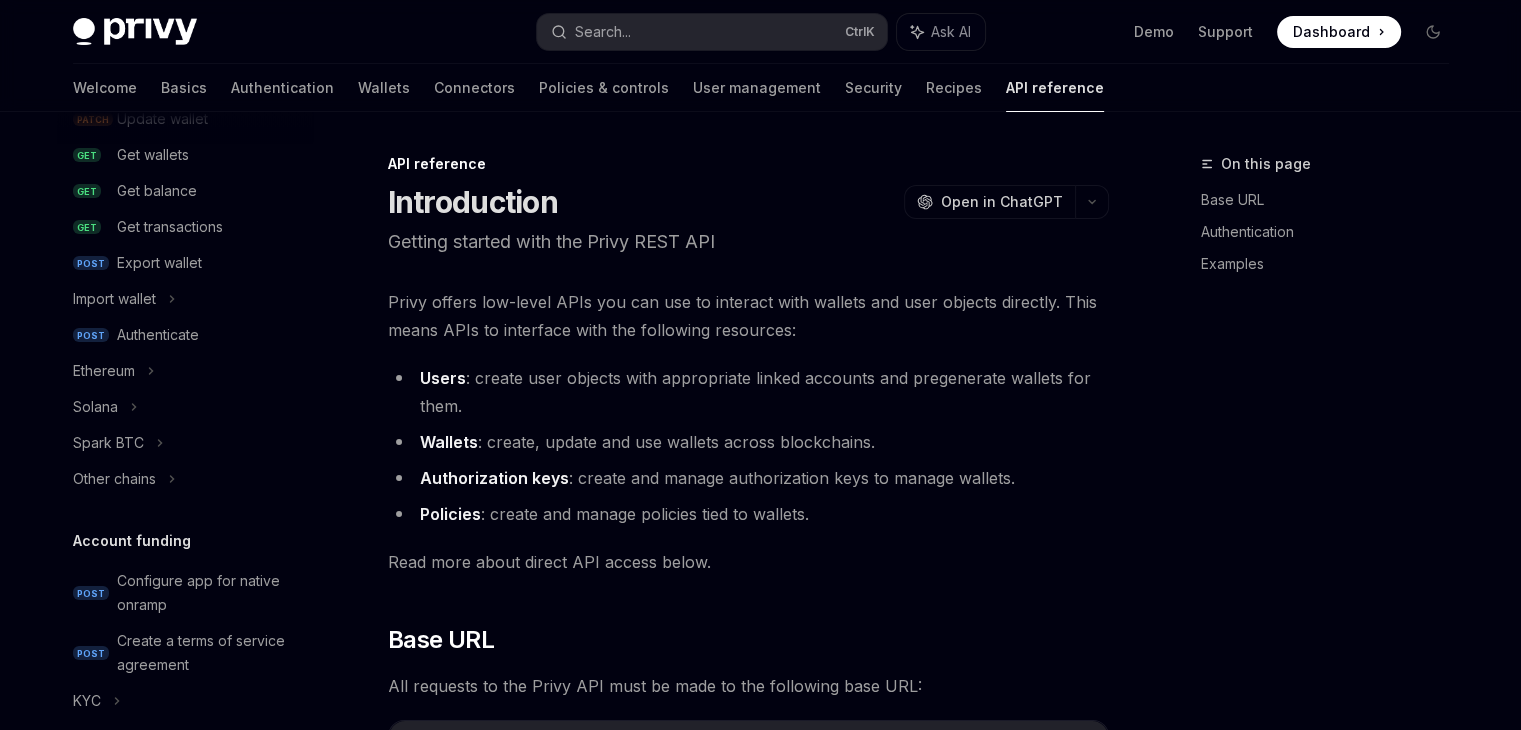 scroll, scrollTop: 0, scrollLeft: 0, axis: both 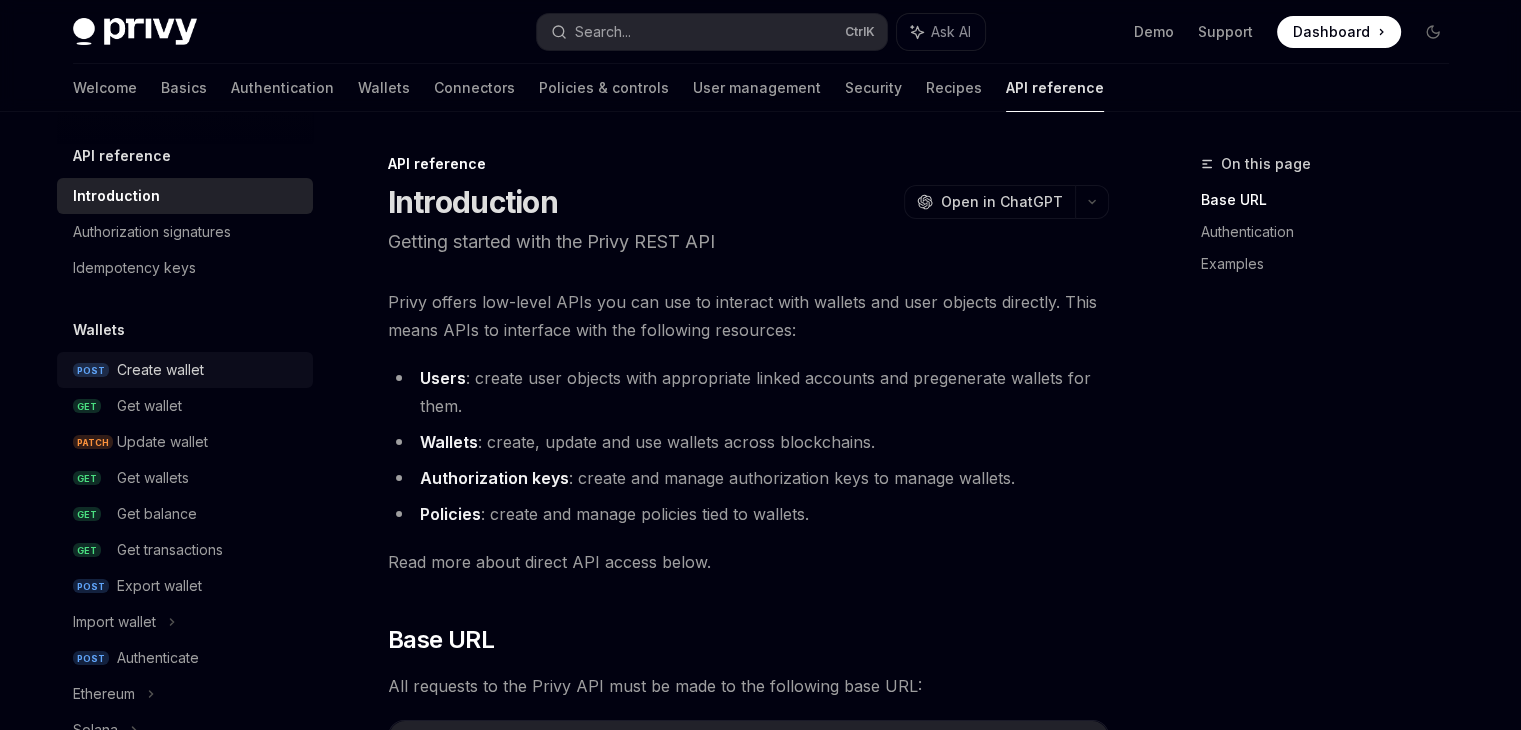 click on "Create wallet" at bounding box center [160, 370] 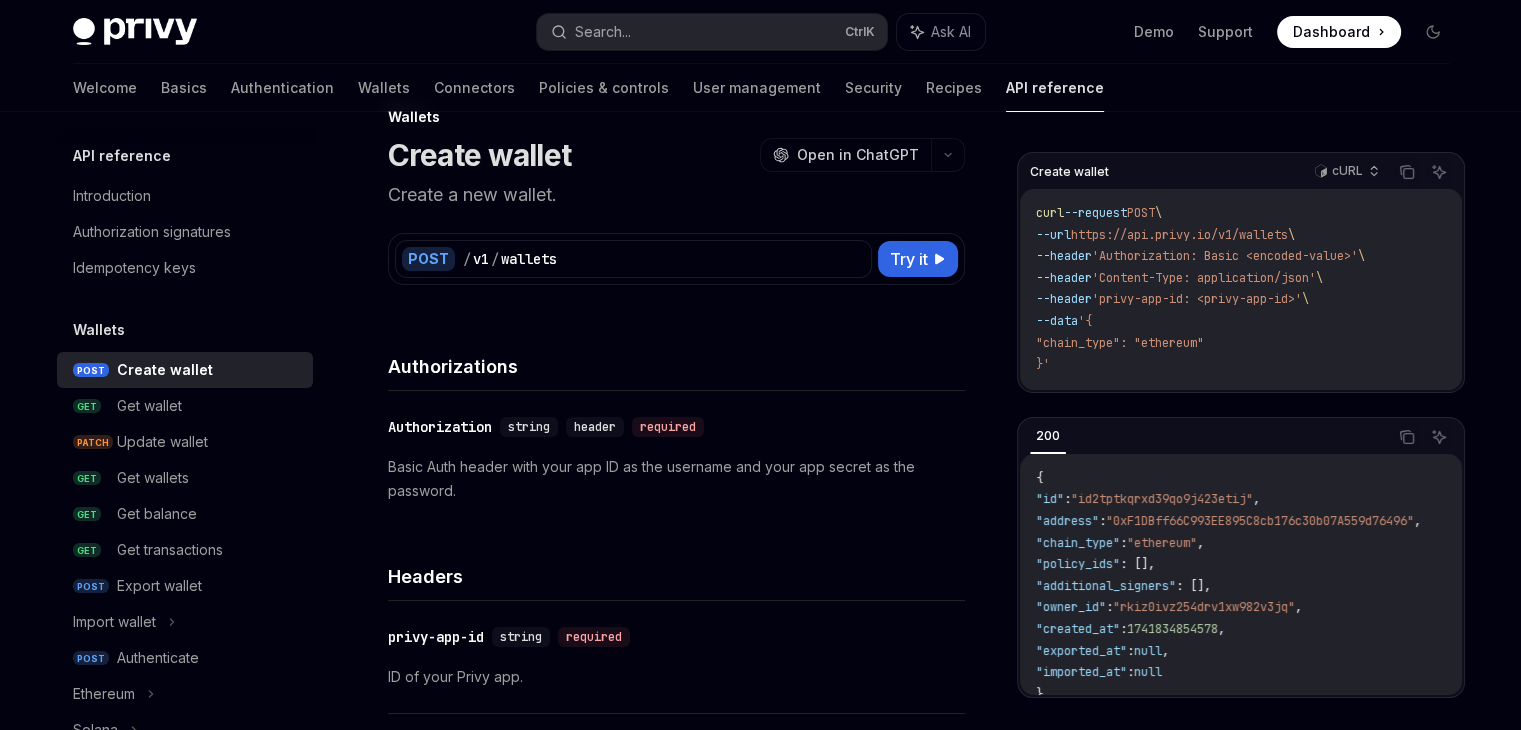 scroll, scrollTop: 0, scrollLeft: 0, axis: both 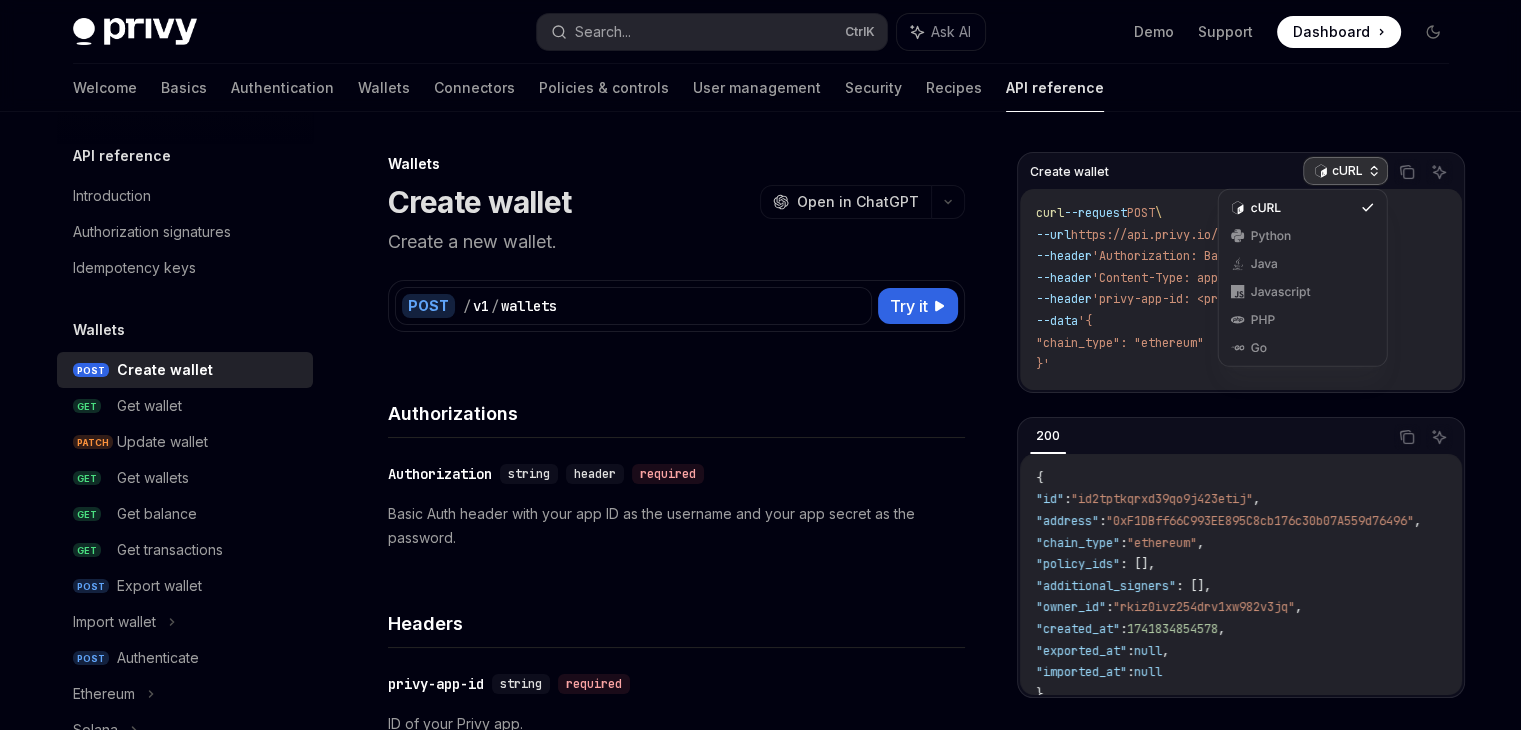 click 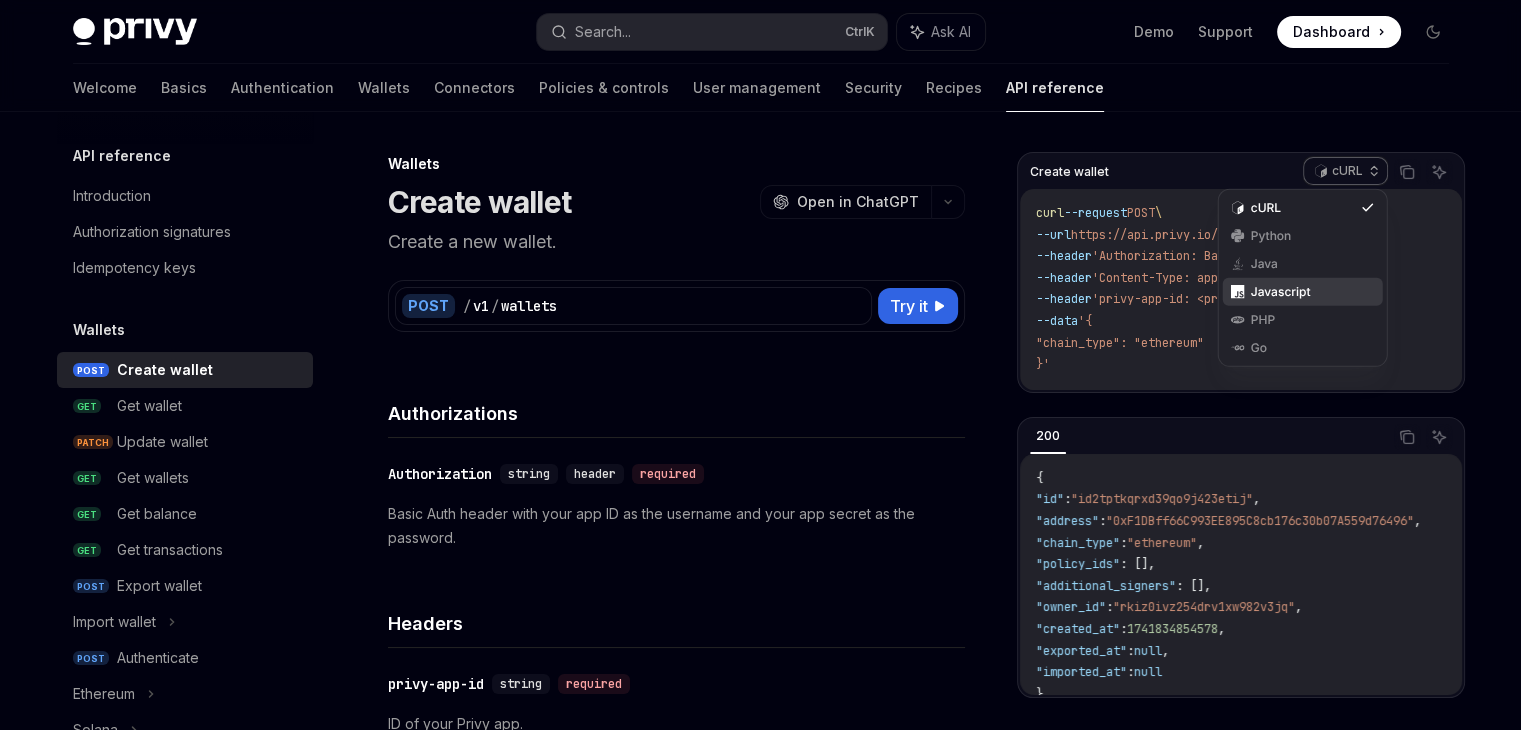 click on "Javascript" at bounding box center (1303, 292) 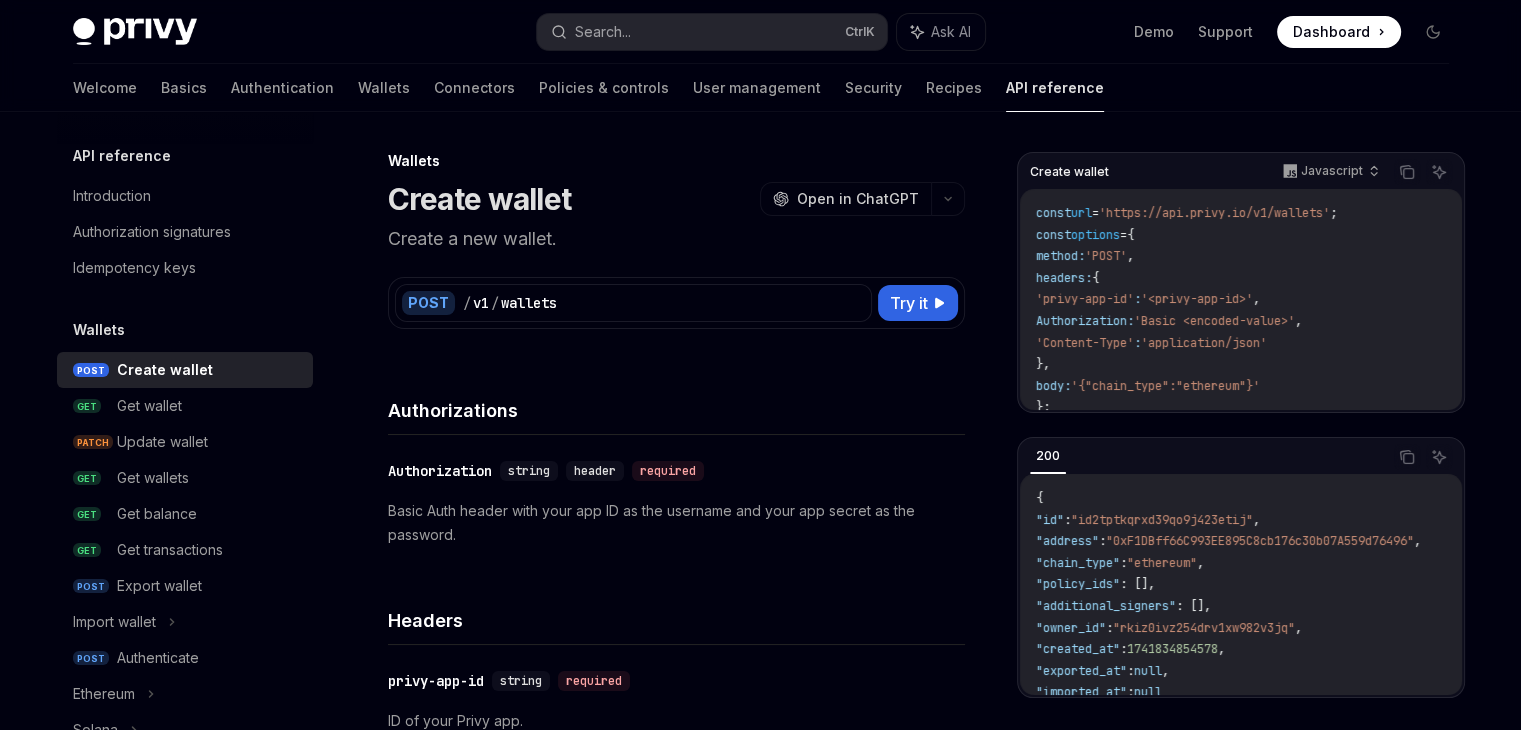 scroll, scrollTop: 0, scrollLeft: 0, axis: both 